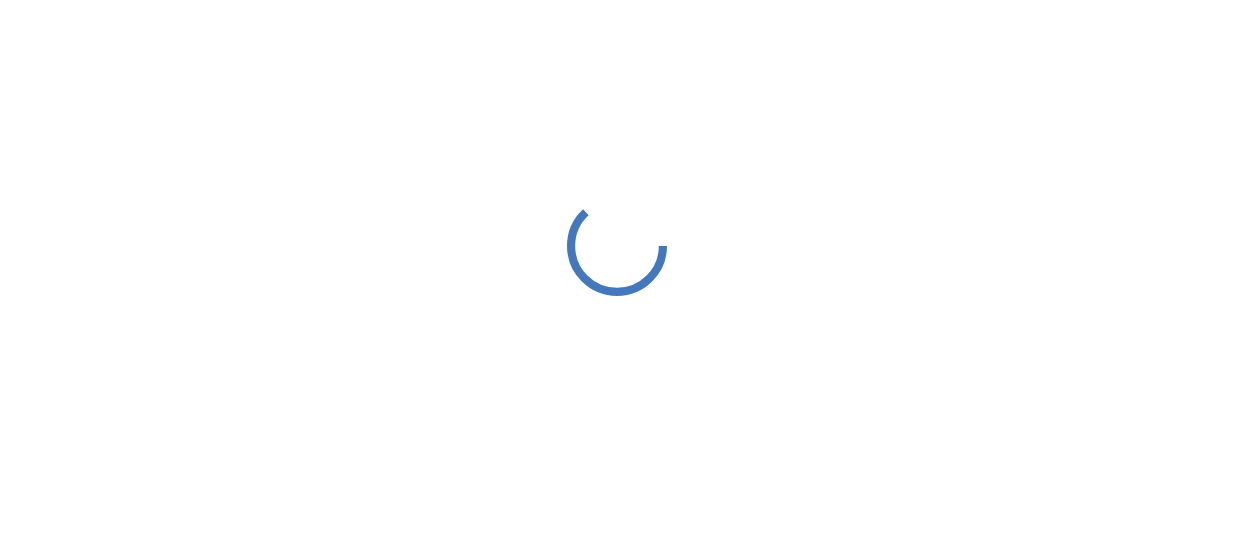 scroll, scrollTop: 0, scrollLeft: 0, axis: both 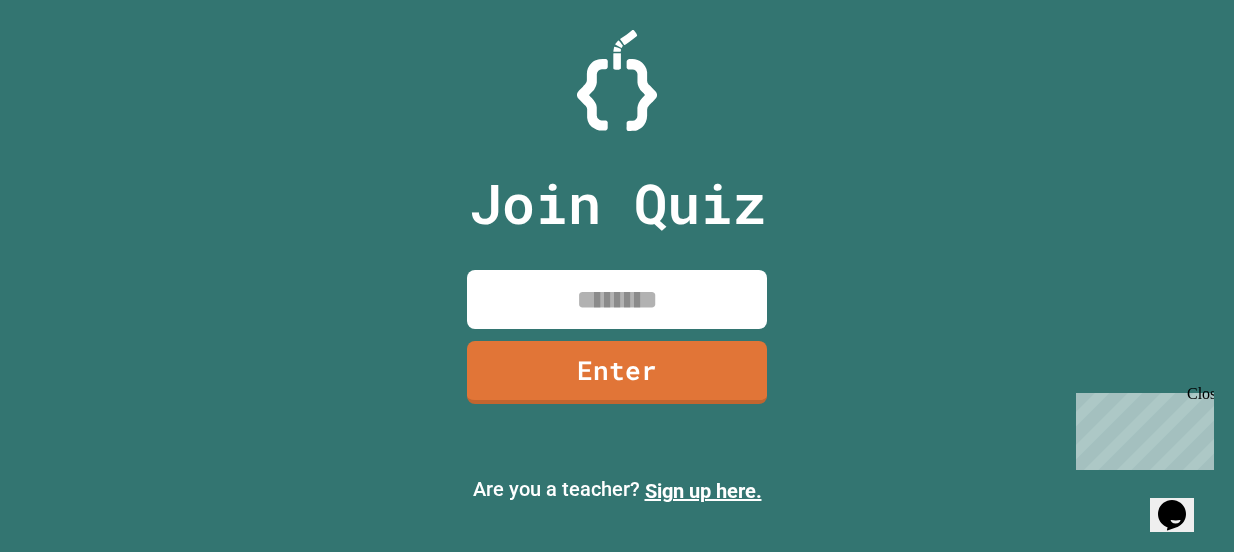 click at bounding box center (617, 299) 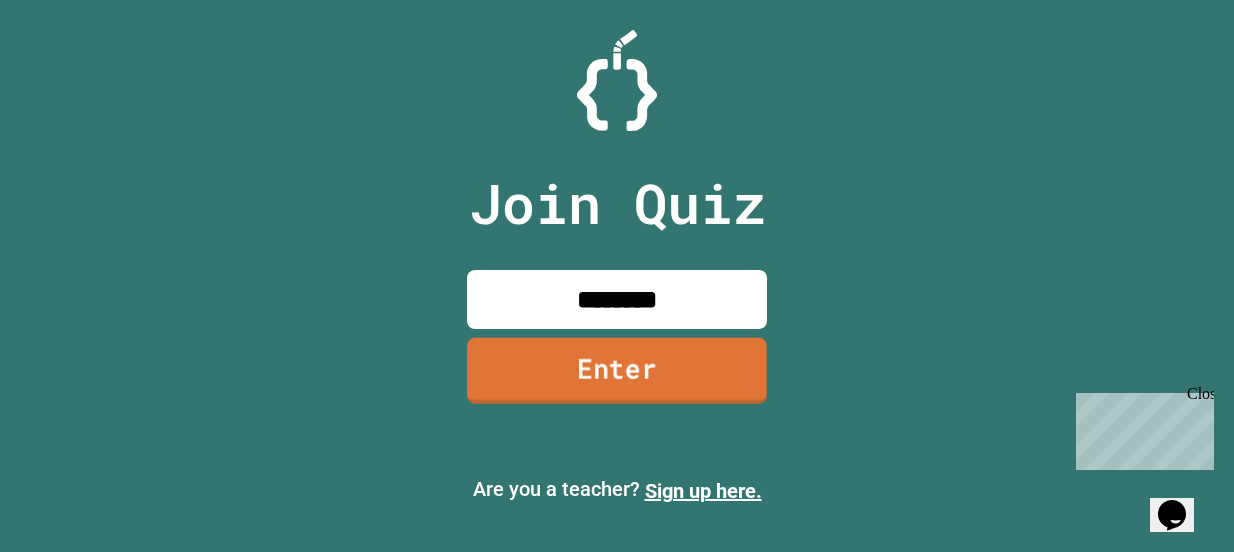 type on "********" 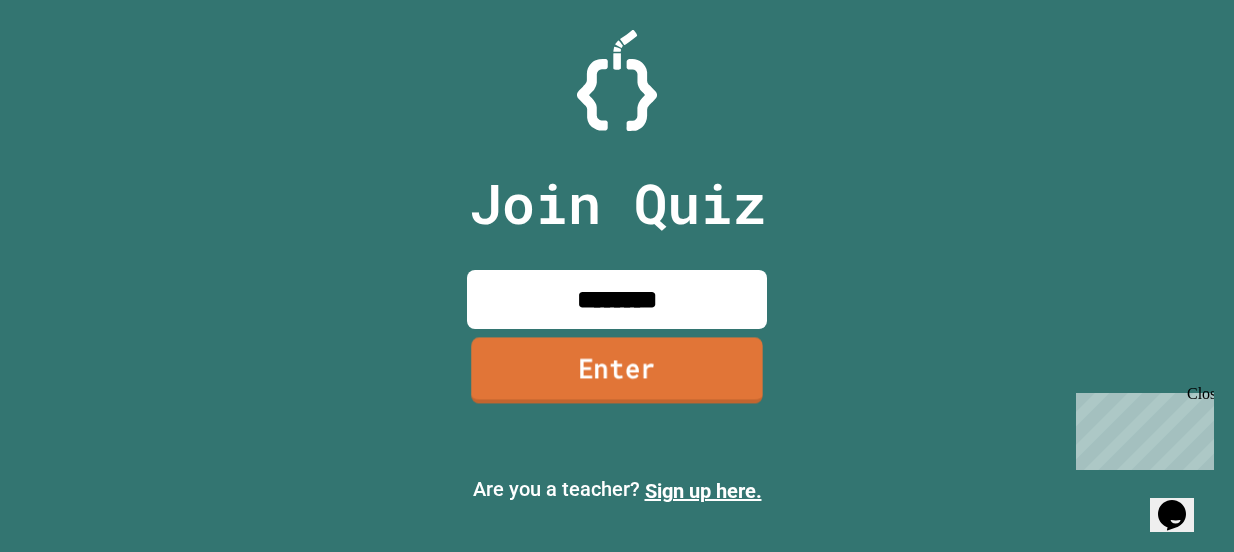 click on "Enter" at bounding box center (616, 371) 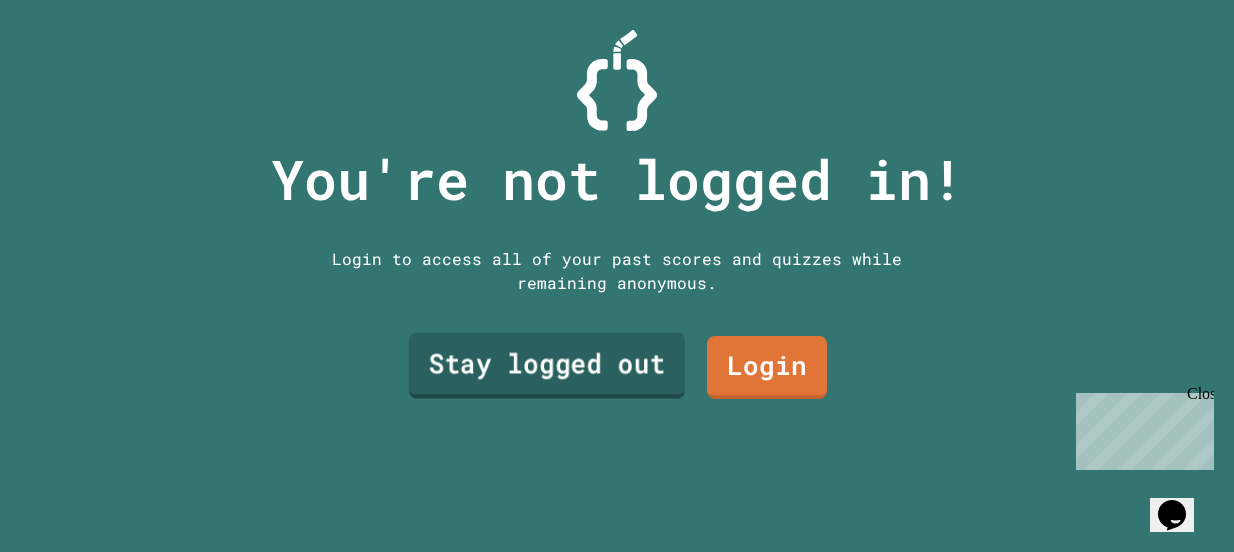 click on "Stay logged out" at bounding box center (547, 365) 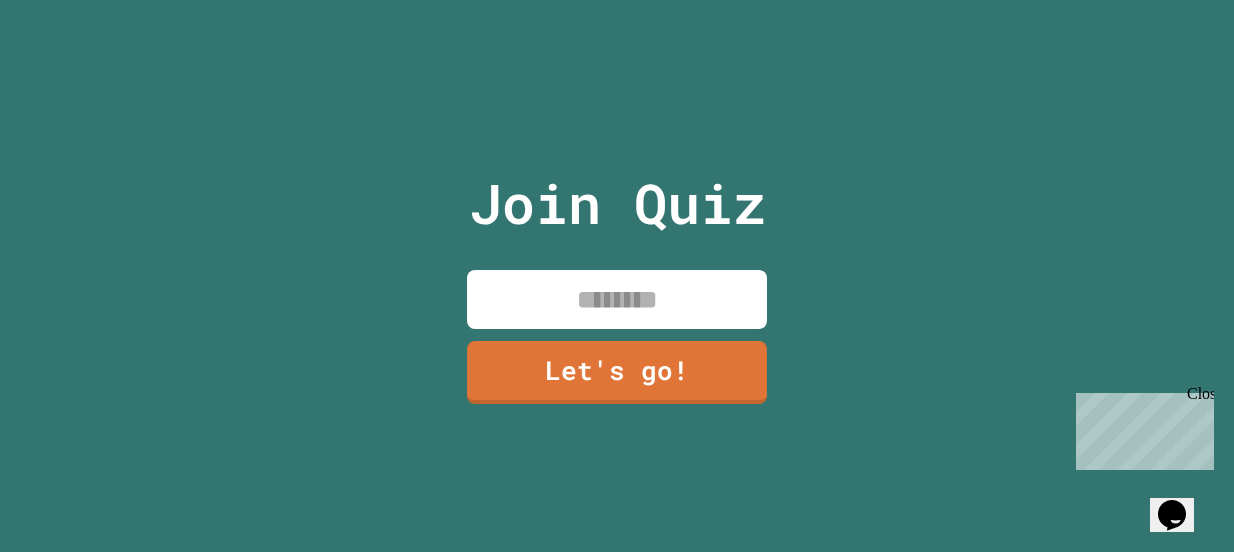click at bounding box center [617, 299] 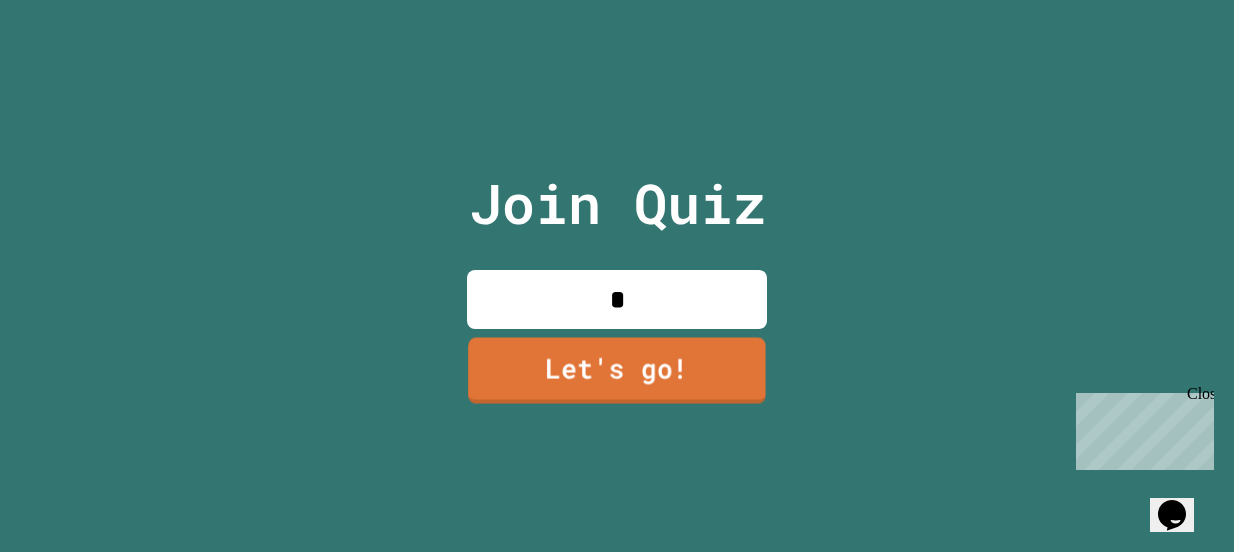 type on "*" 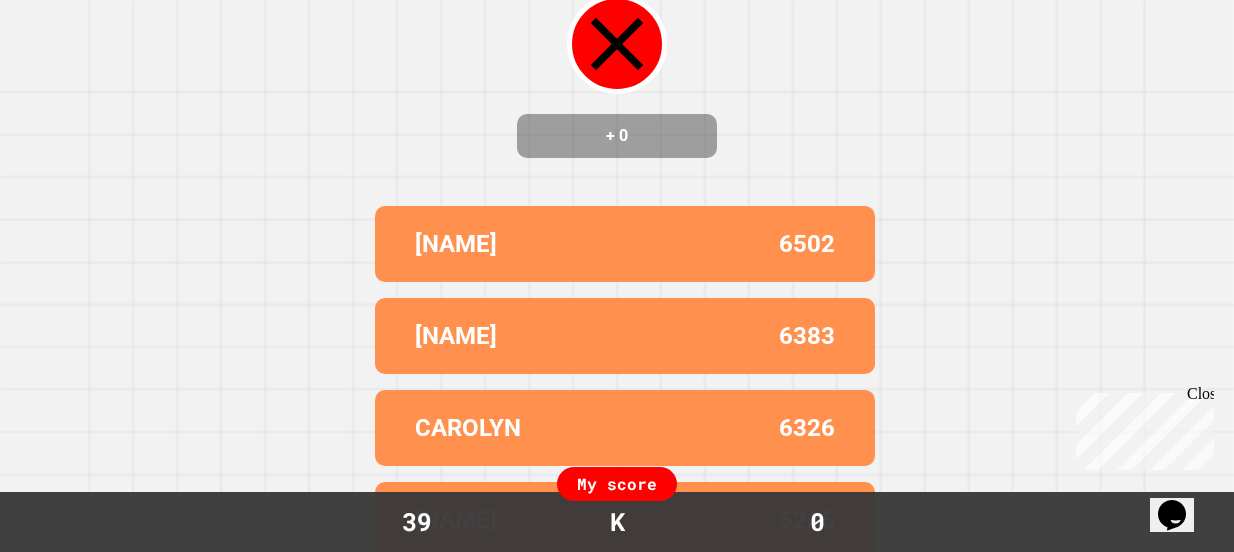 scroll, scrollTop: 0, scrollLeft: 0, axis: both 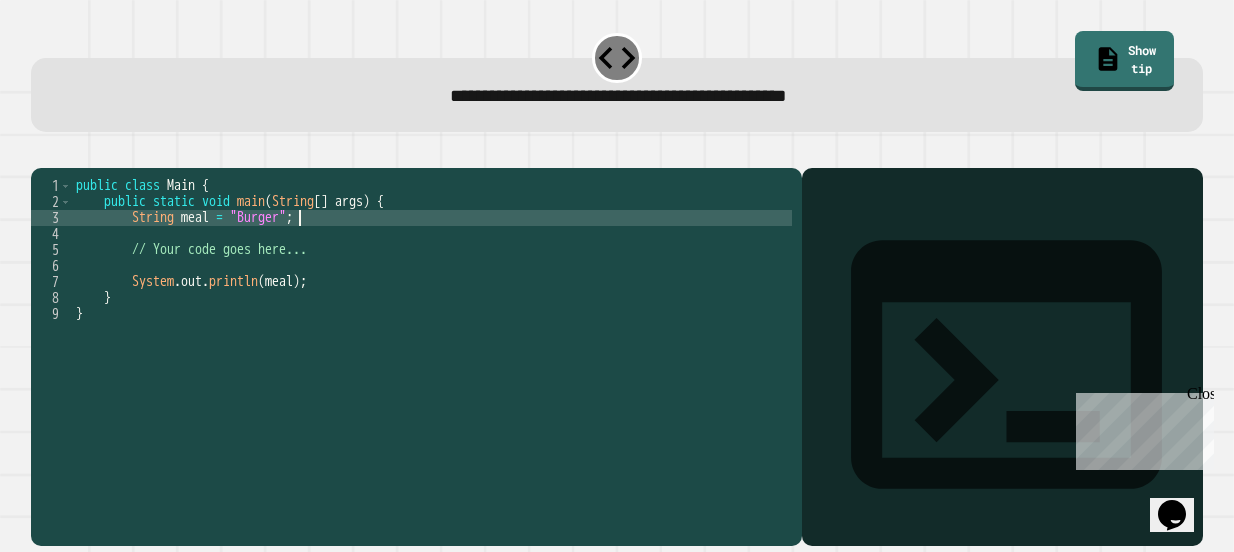 click on "public   class   Main   {      public   static   void   main ( String [ ]   args )   {           String   meal   =   "Burger" ;                     // Your code goes here...                     System . out . println ( meal ) ;      } }" at bounding box center (432, 338) 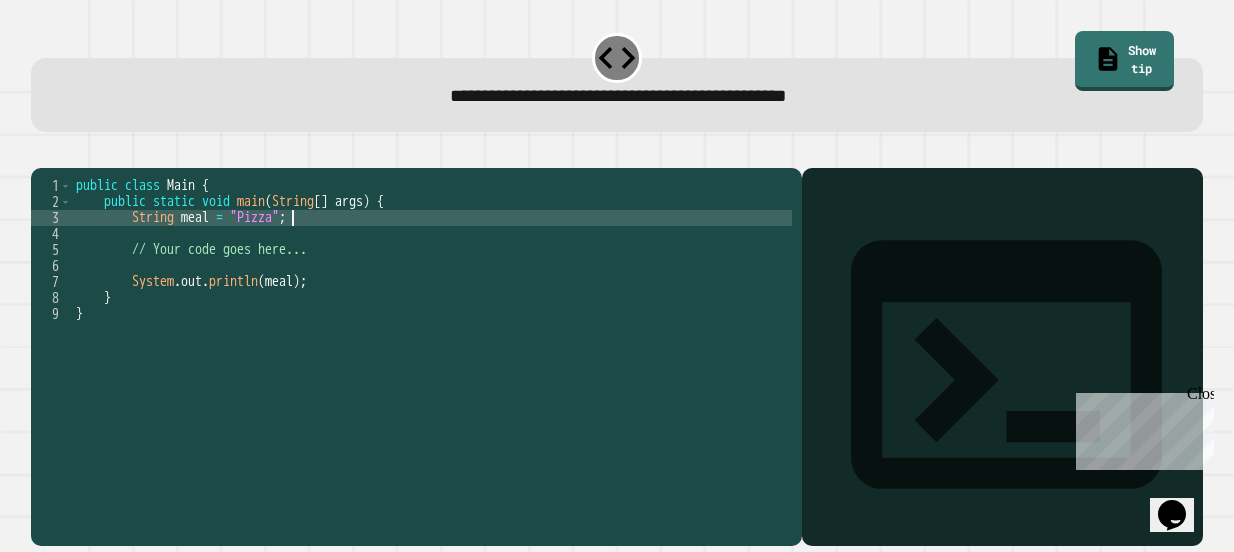 scroll, scrollTop: 0, scrollLeft: 15, axis: horizontal 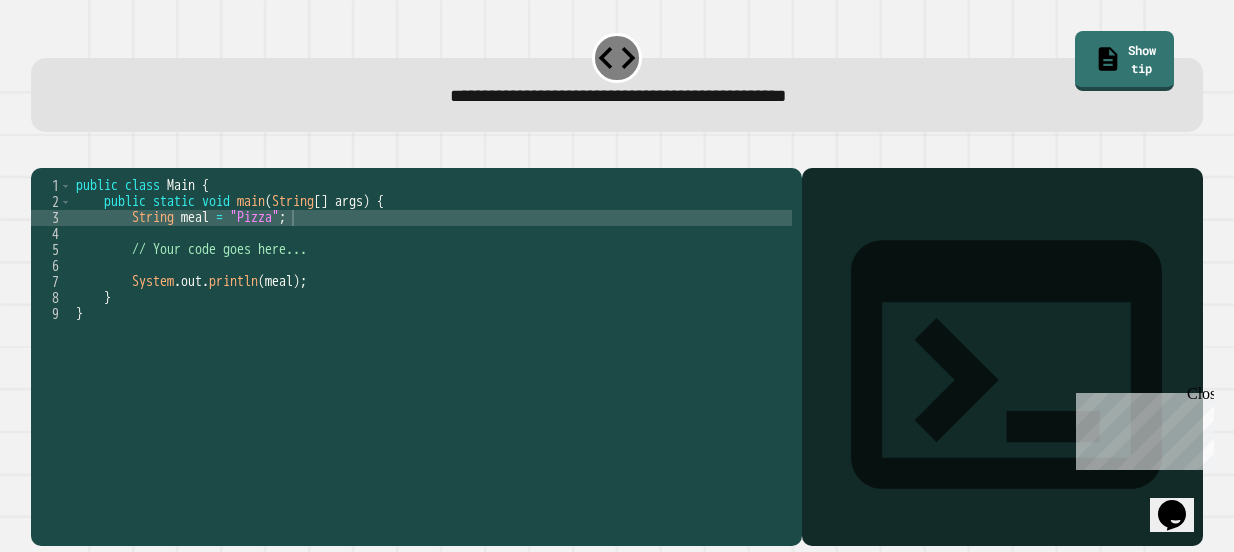 click 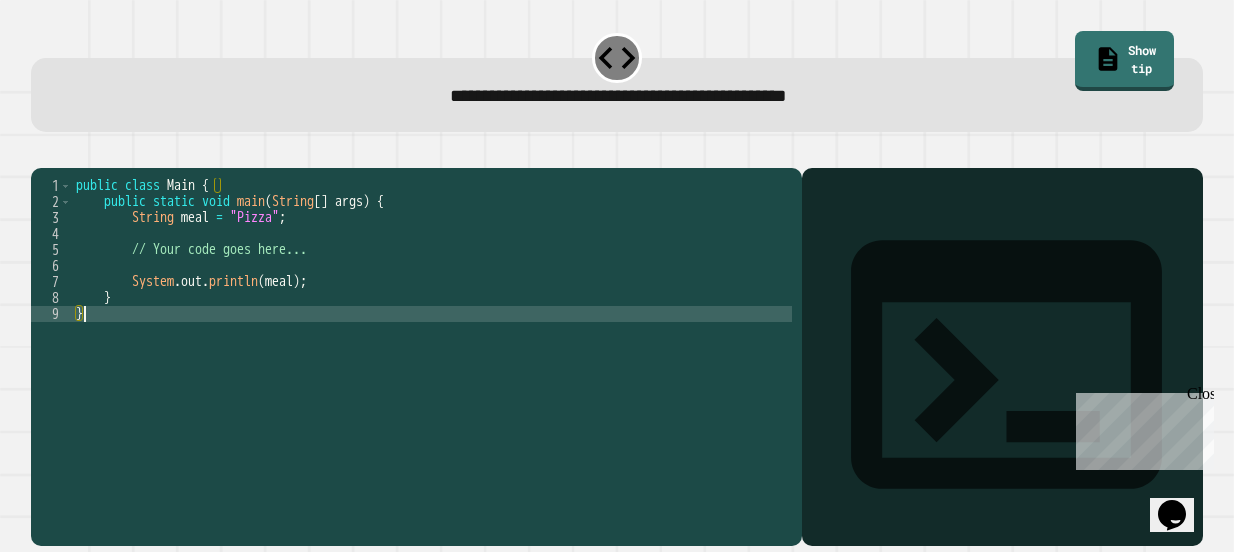 click on "public   class   Main   {      public   static   void   main ( String [ ]   args )   {           String   meal   =   "Pizza" ;                     // Your code goes here...                     System . out . println ( meal ) ;      } }" at bounding box center (432, 338) 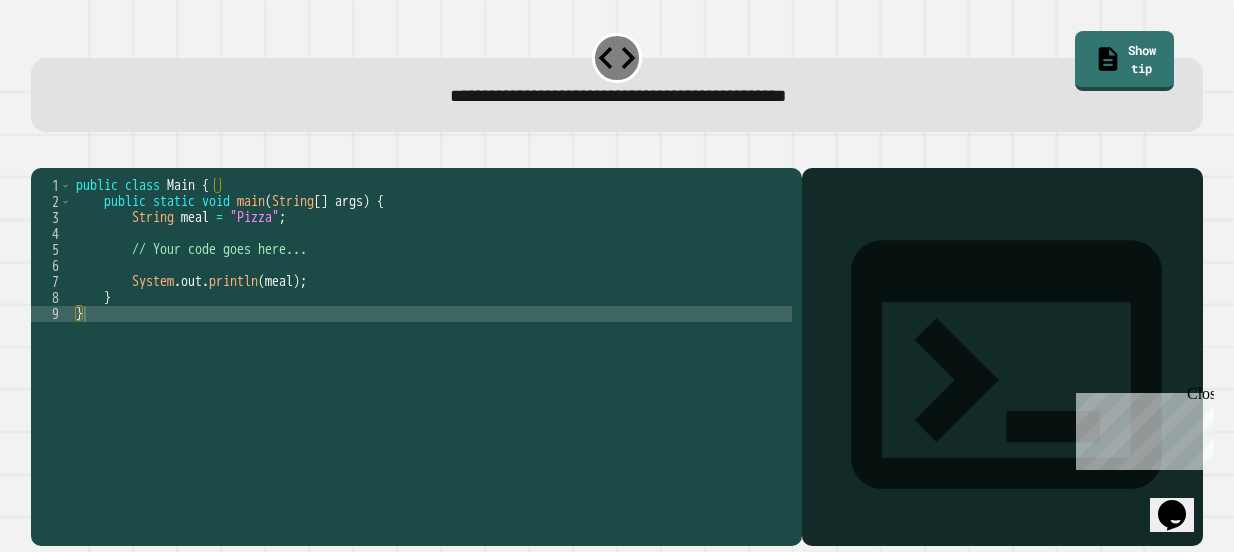 click 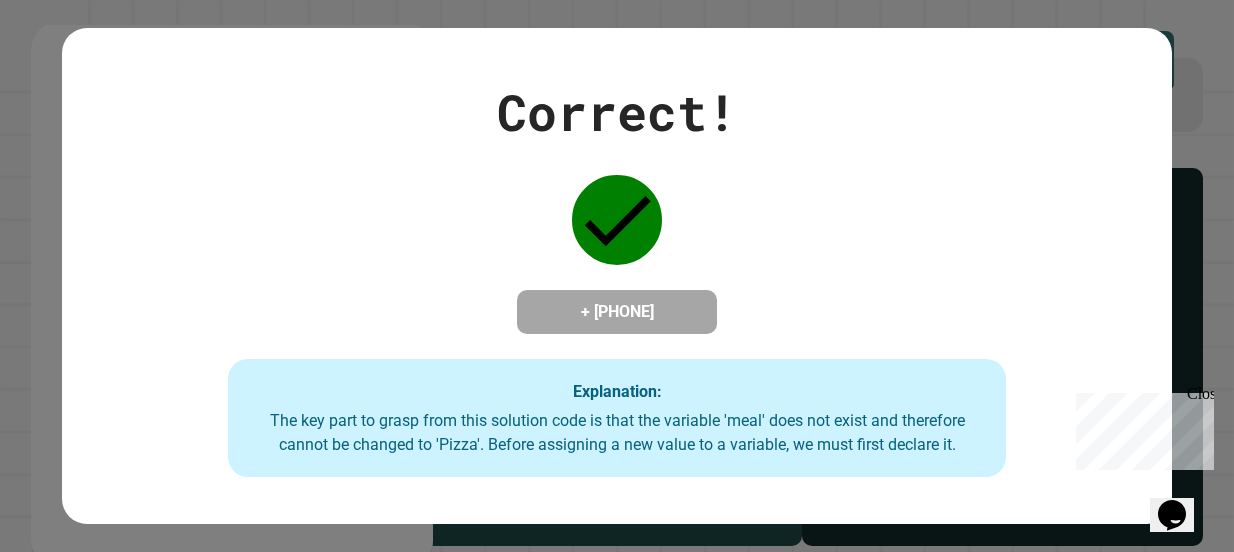 click on "Close" at bounding box center (1199, 397) 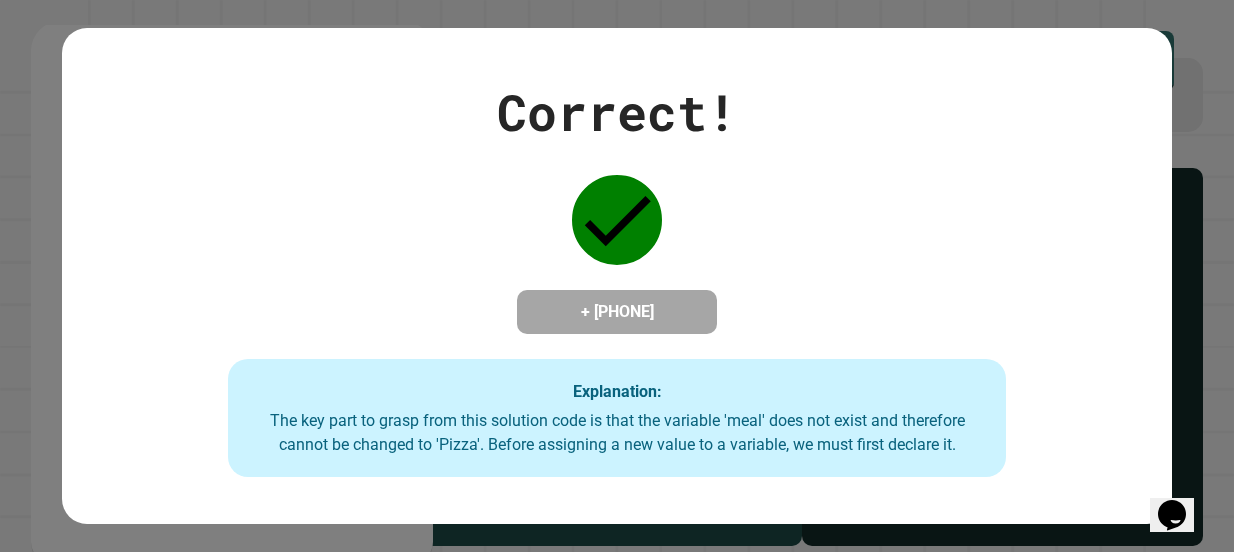 click on "Correct! + [PHONE] Explanation: The key part to grasp from this solution code is that the variable 'meal' does not exist and therefore cannot be changed to 'Pizza'. Before assigning a new value to a variable, we must first declare it." at bounding box center [617, 276] 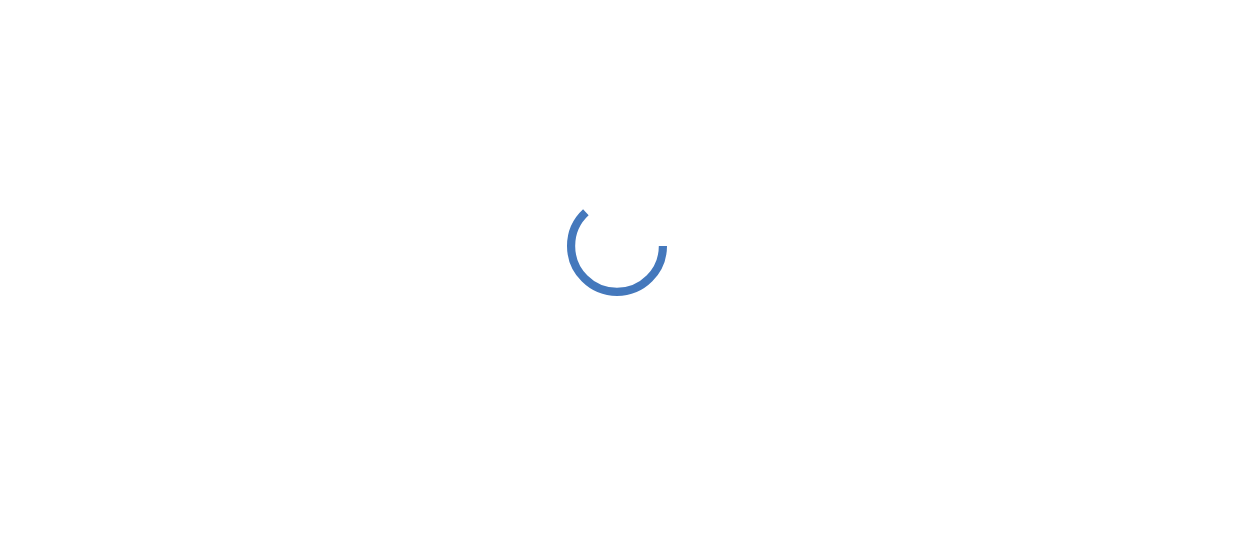scroll, scrollTop: 0, scrollLeft: 0, axis: both 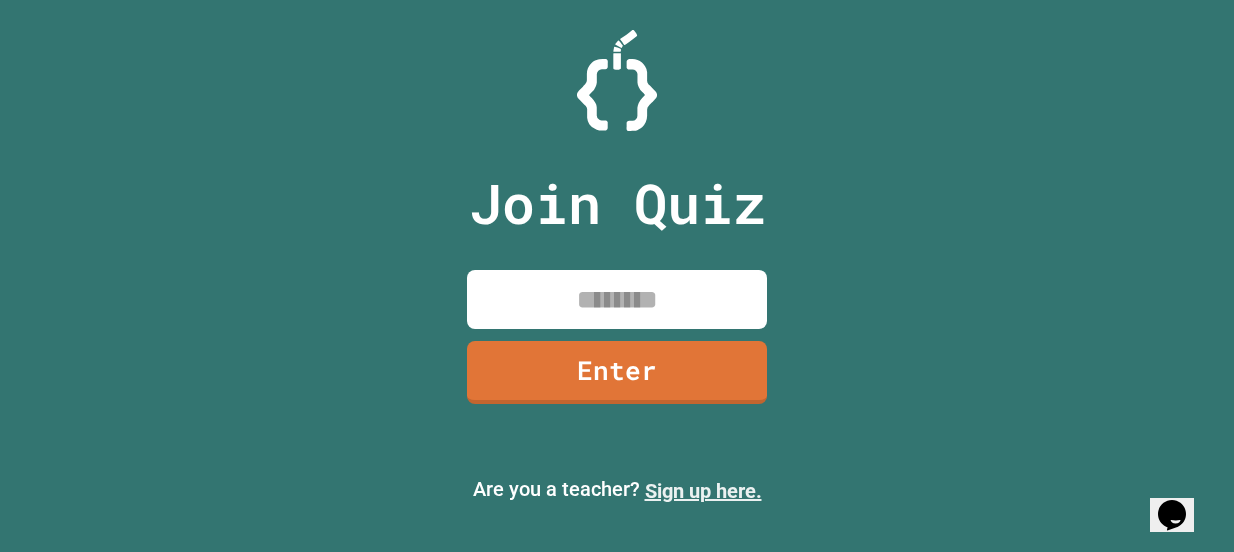 click on "Sign up here." at bounding box center (703, 491) 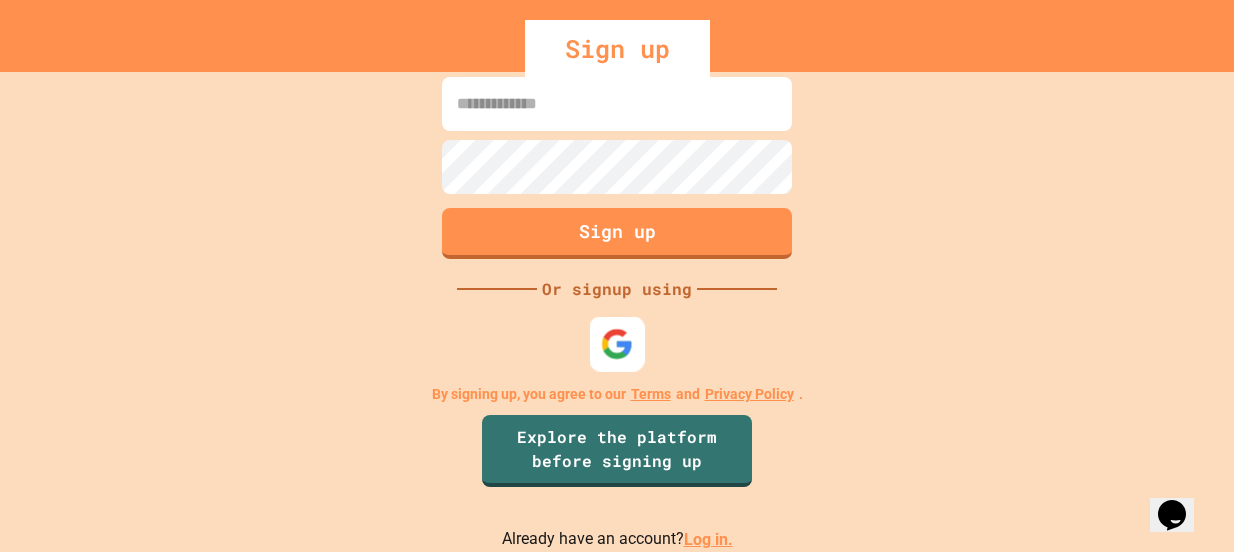click at bounding box center (617, 344) 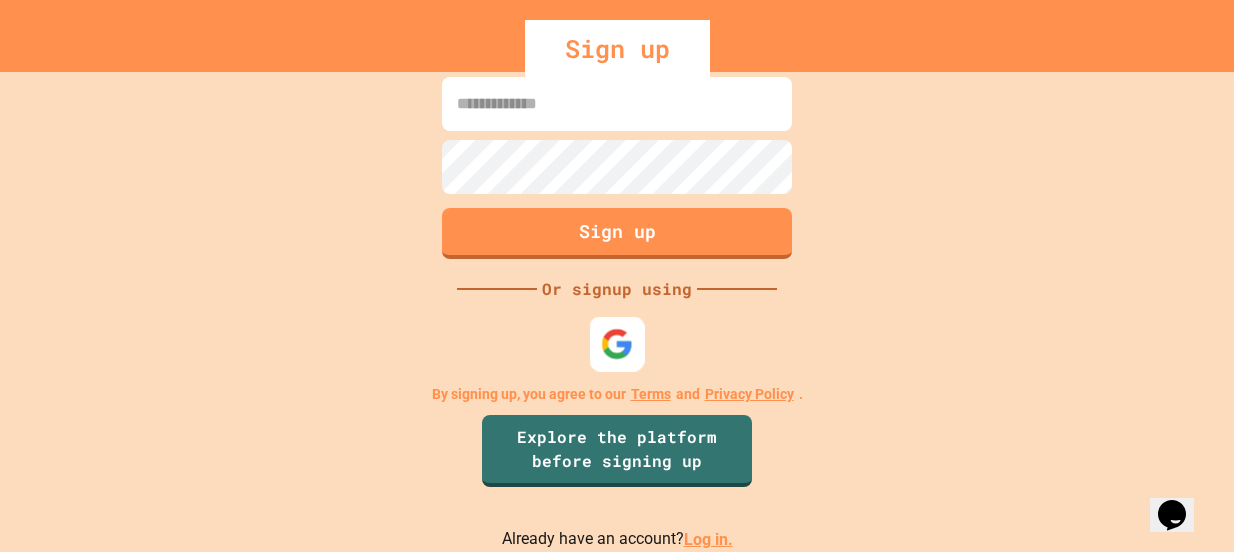 click at bounding box center [617, 344] 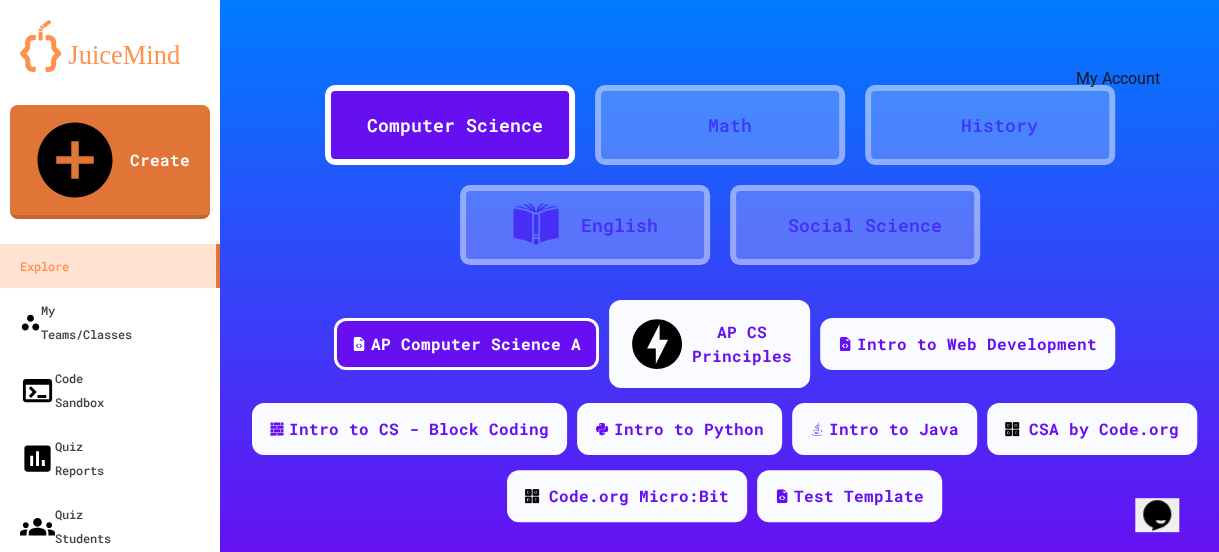click 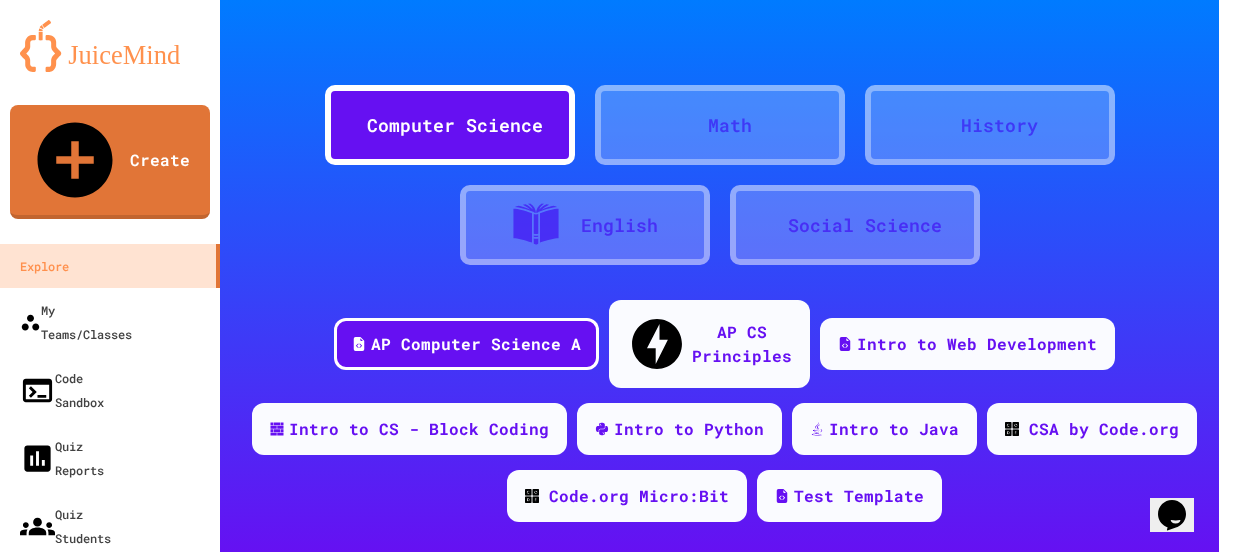 click 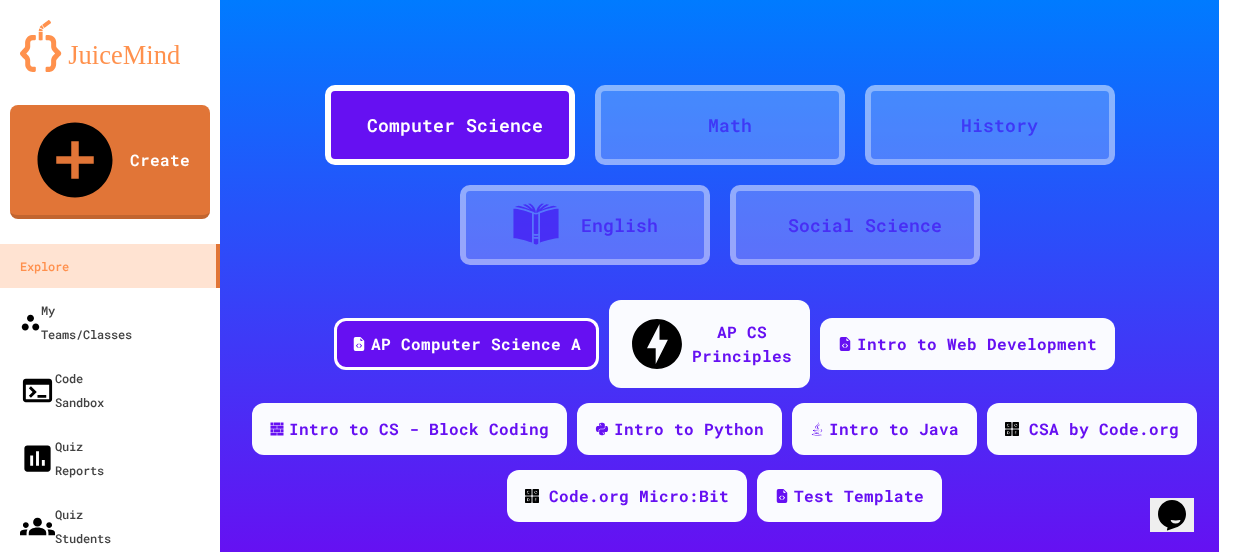 click on "Settings" at bounding box center [619, 1879] 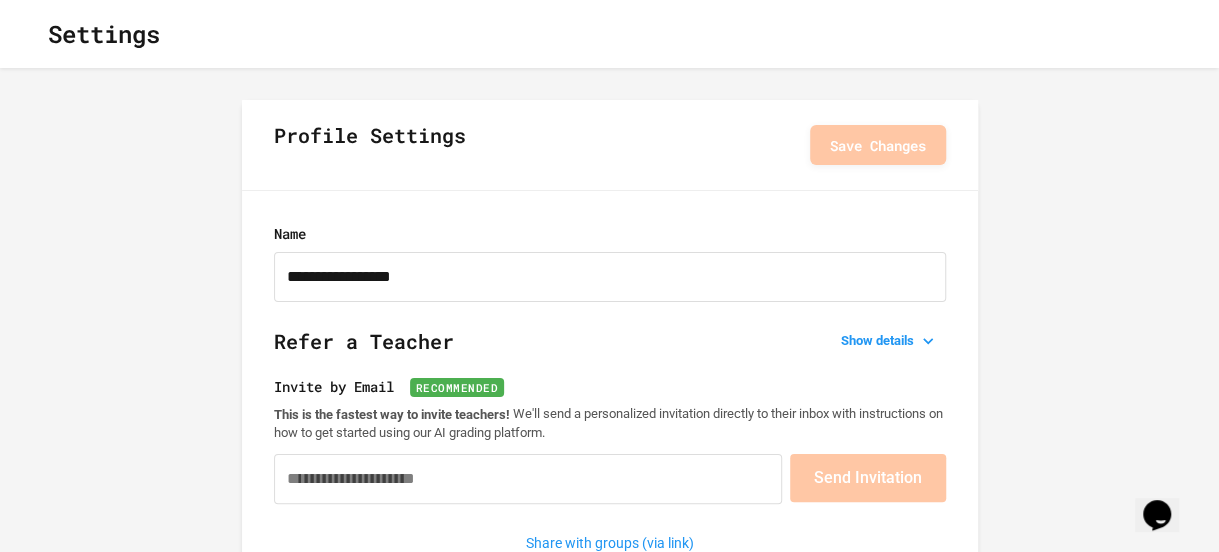 type on "**********" 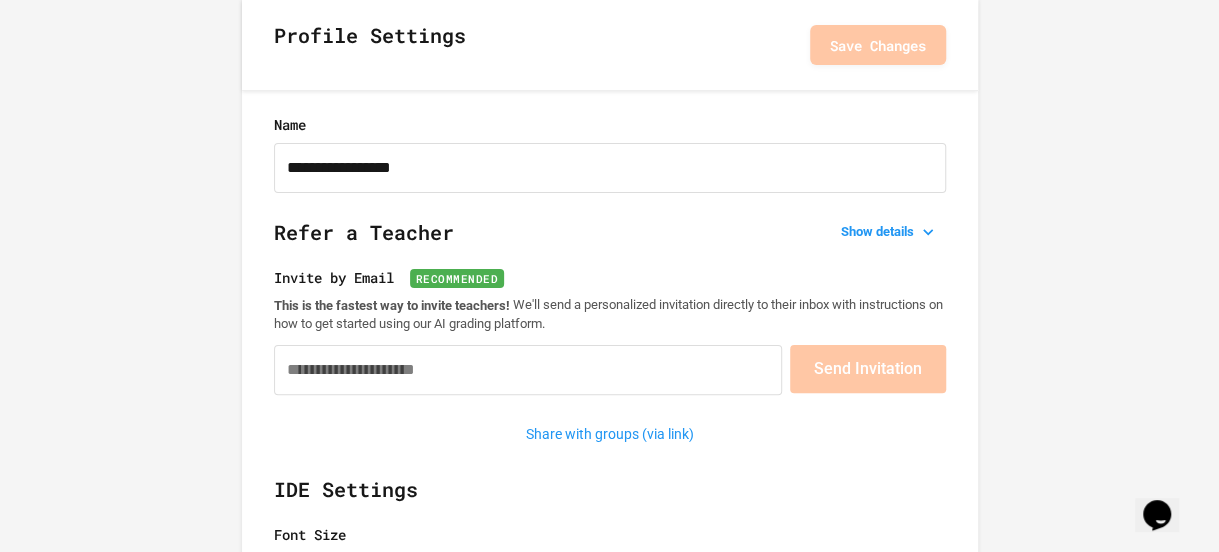 scroll, scrollTop: 153, scrollLeft: 0, axis: vertical 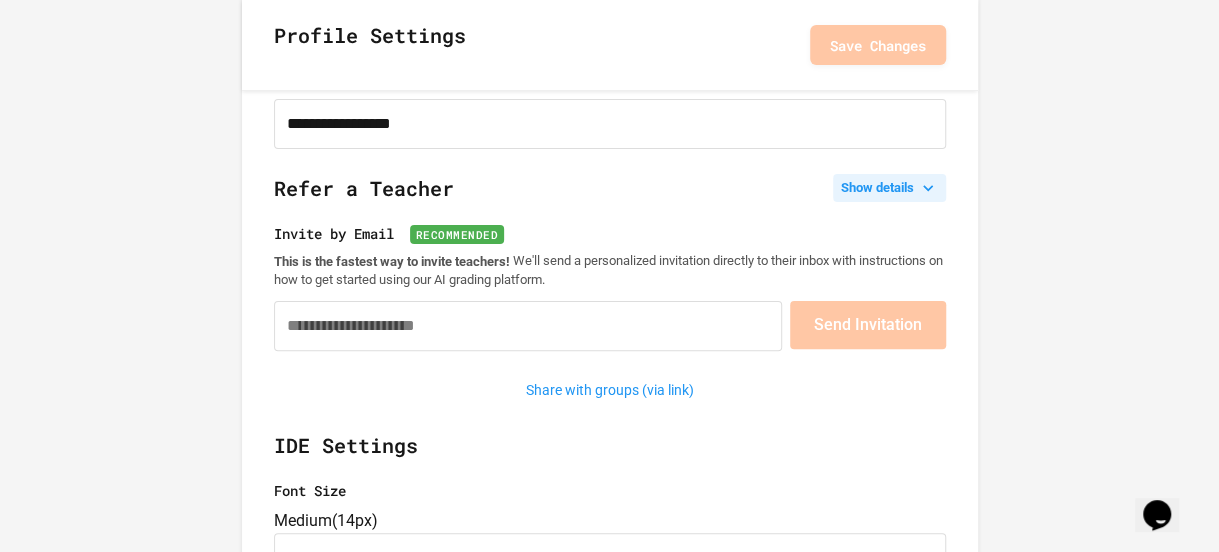 click 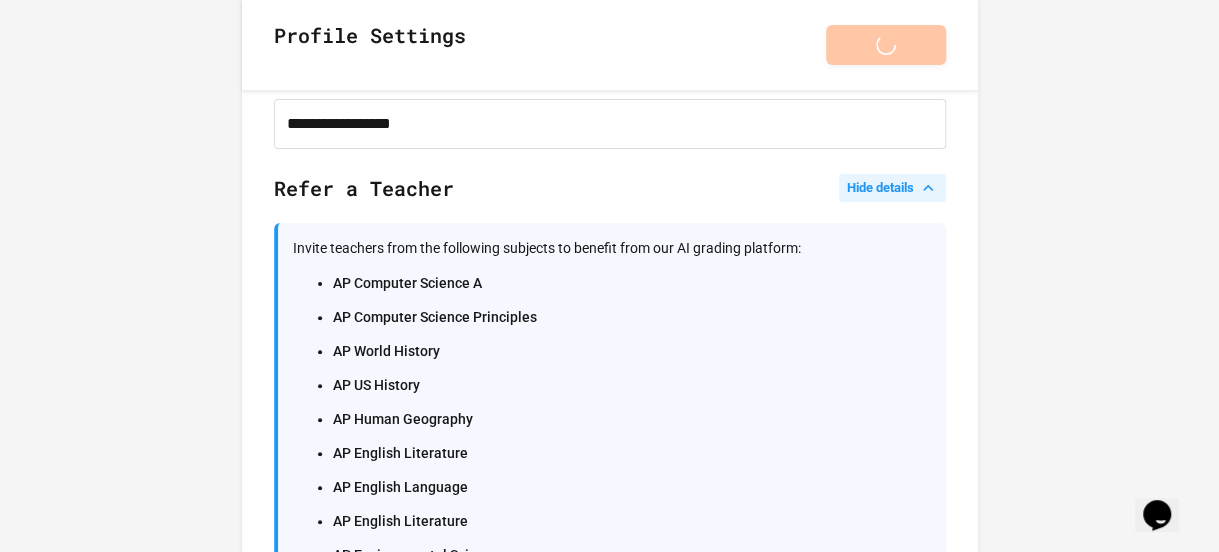 click 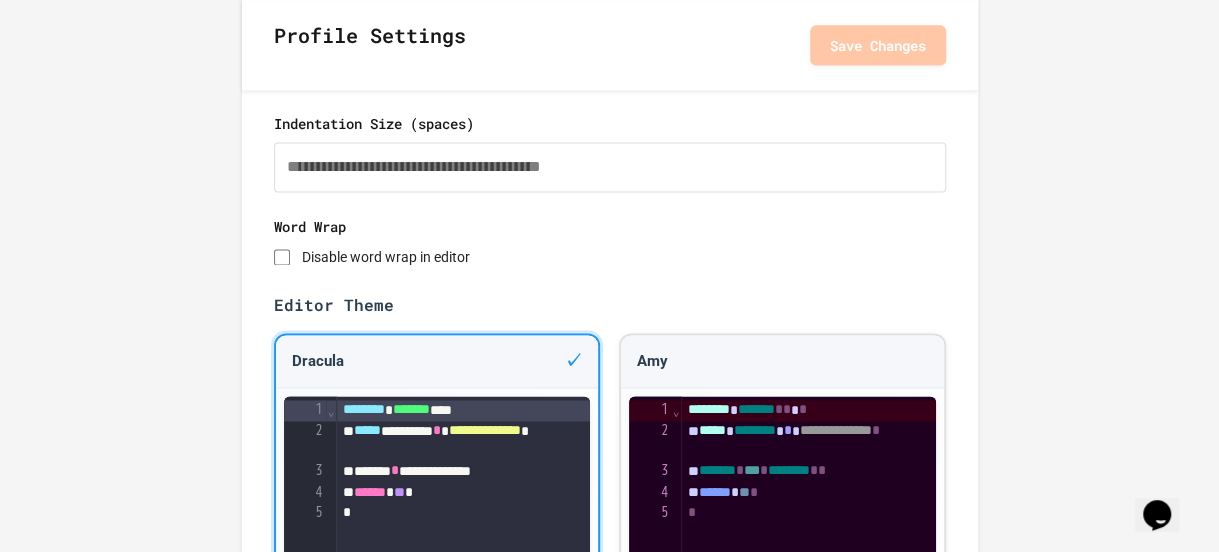 scroll, scrollTop: 28, scrollLeft: 0, axis: vertical 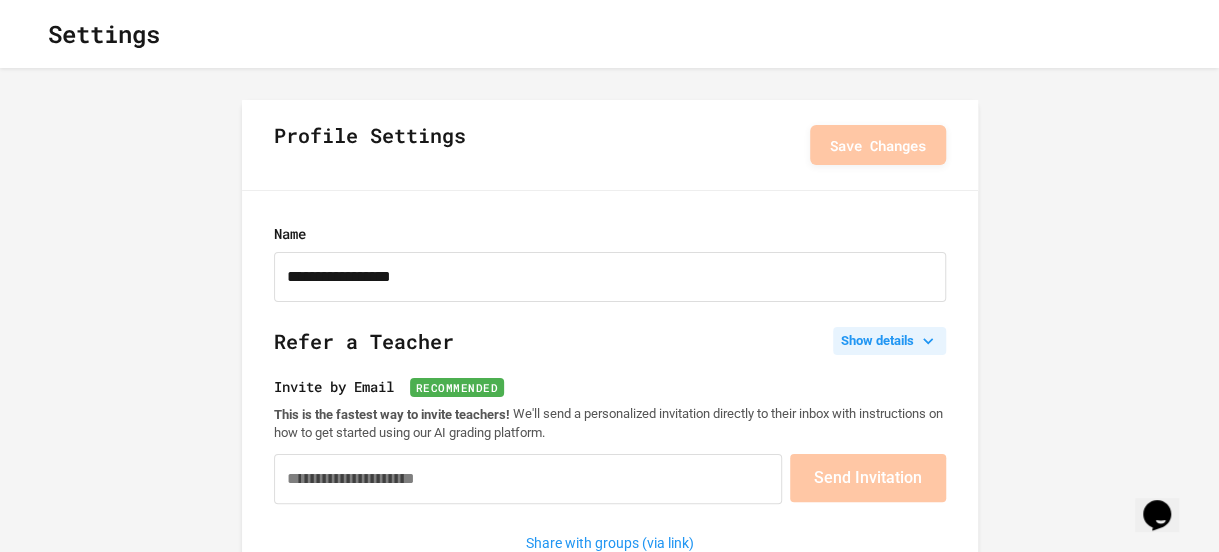 click 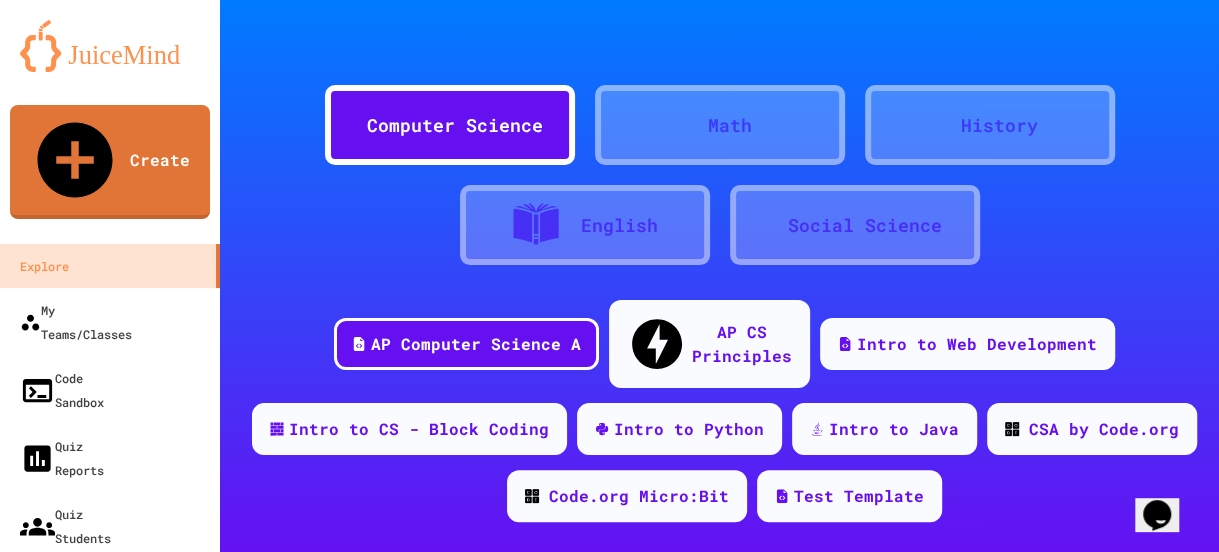 drag, startPoint x: 222, startPoint y: 203, endPoint x: 218, endPoint y: 219, distance: 16.492422 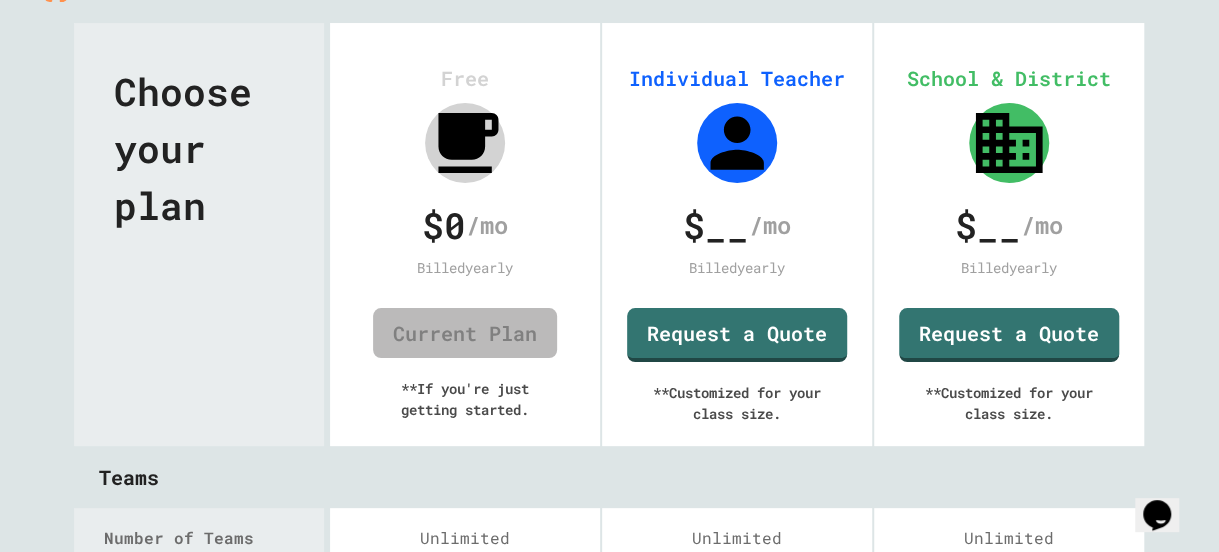 scroll, scrollTop: 62, scrollLeft: 0, axis: vertical 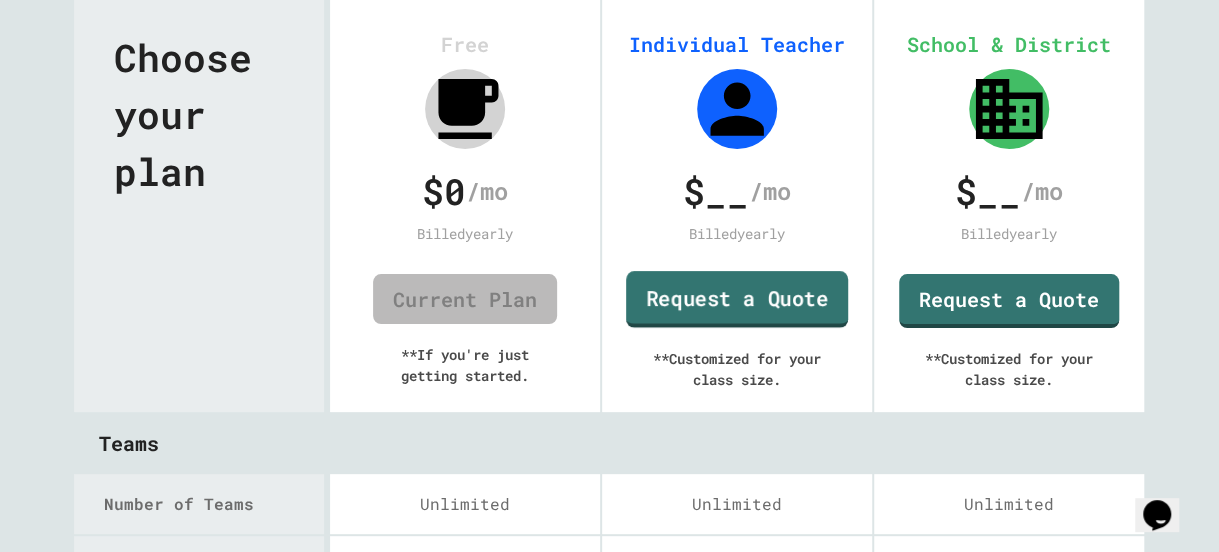 click on "Request a Quote" at bounding box center [737, 299] 